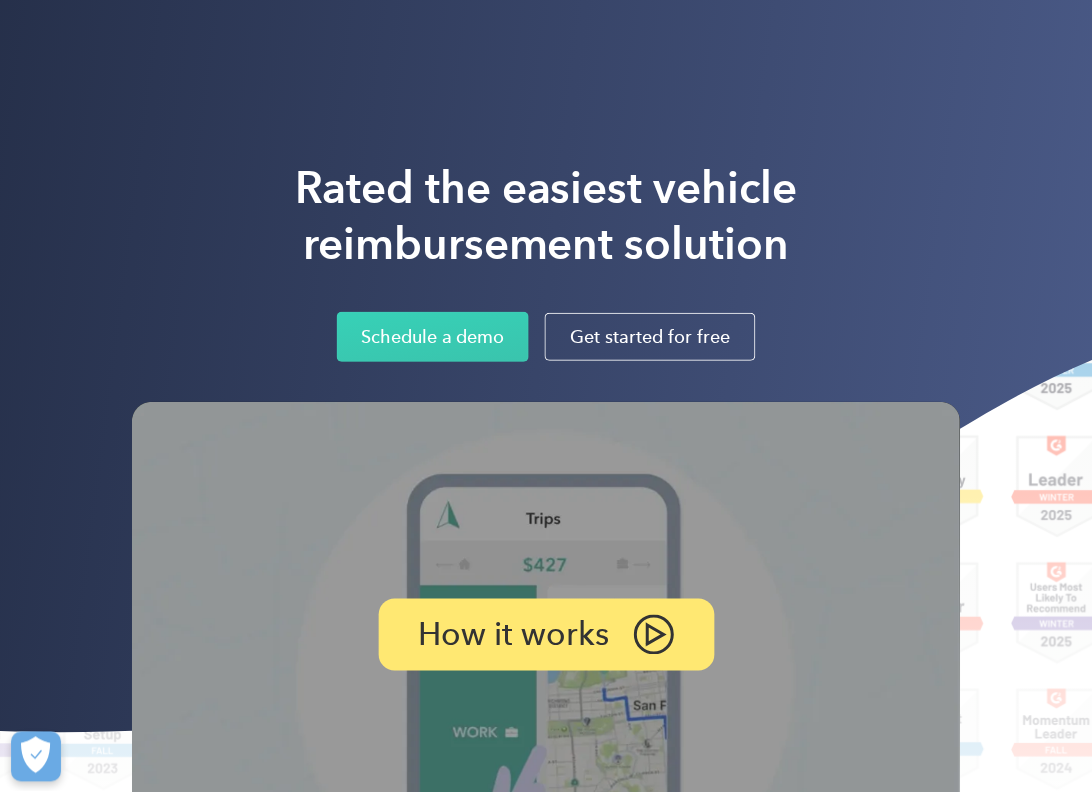scroll, scrollTop: 0, scrollLeft: 0, axis: both 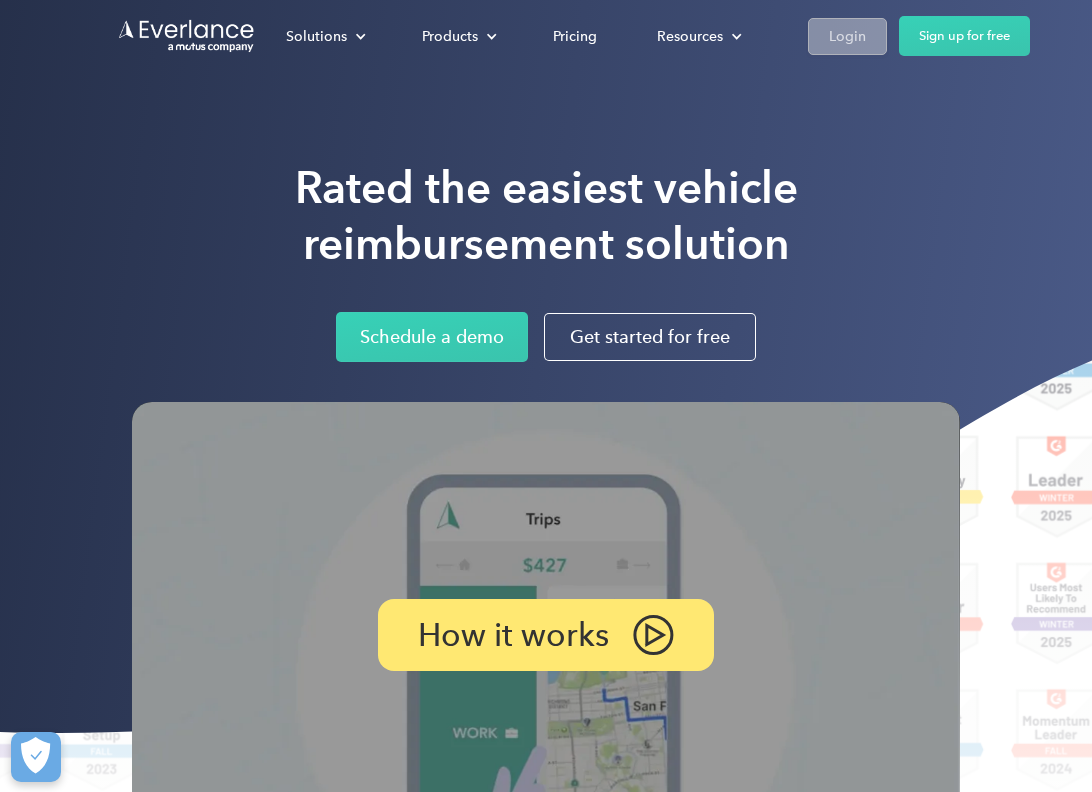 click on "Login" at bounding box center (847, 36) 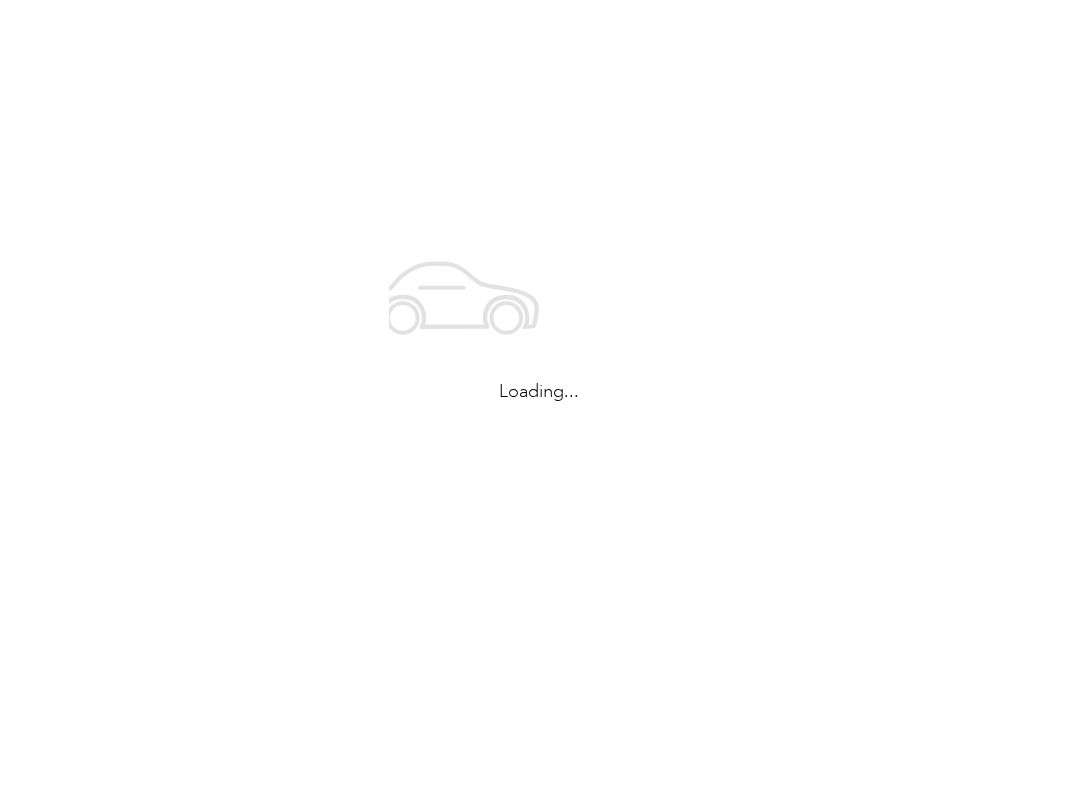 scroll, scrollTop: 0, scrollLeft: 0, axis: both 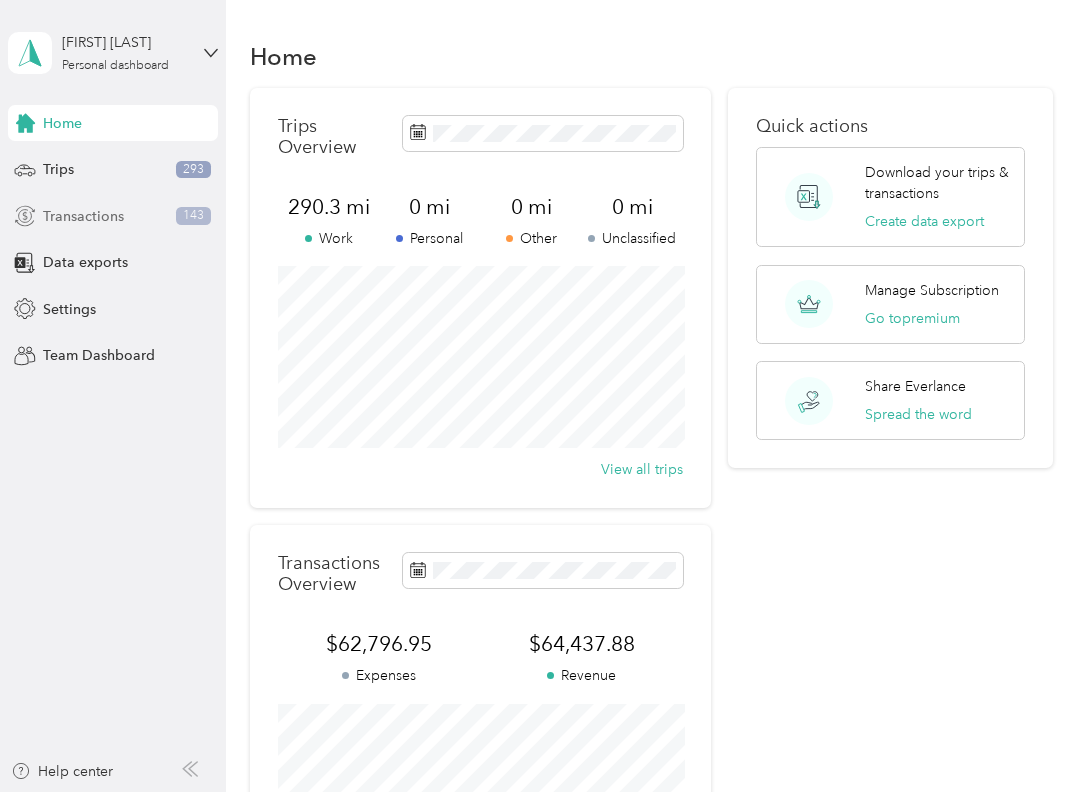 click on "Transactions" at bounding box center [83, 216] 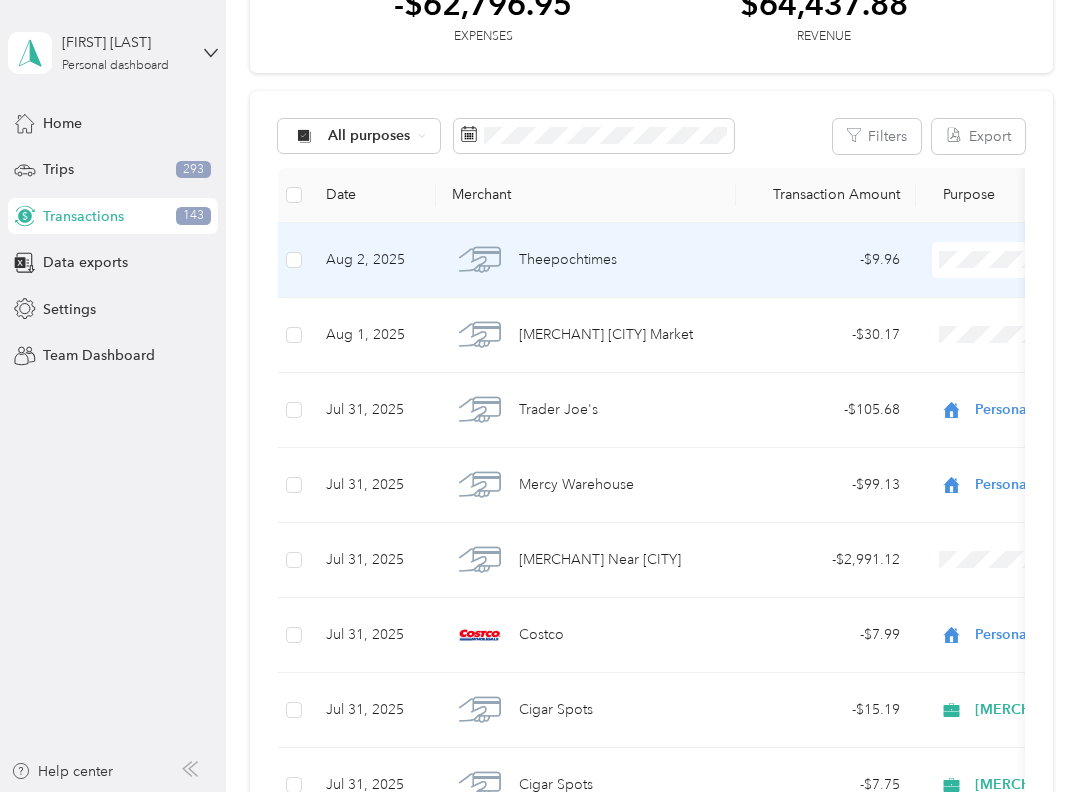scroll, scrollTop: 148, scrollLeft: 0, axis: vertical 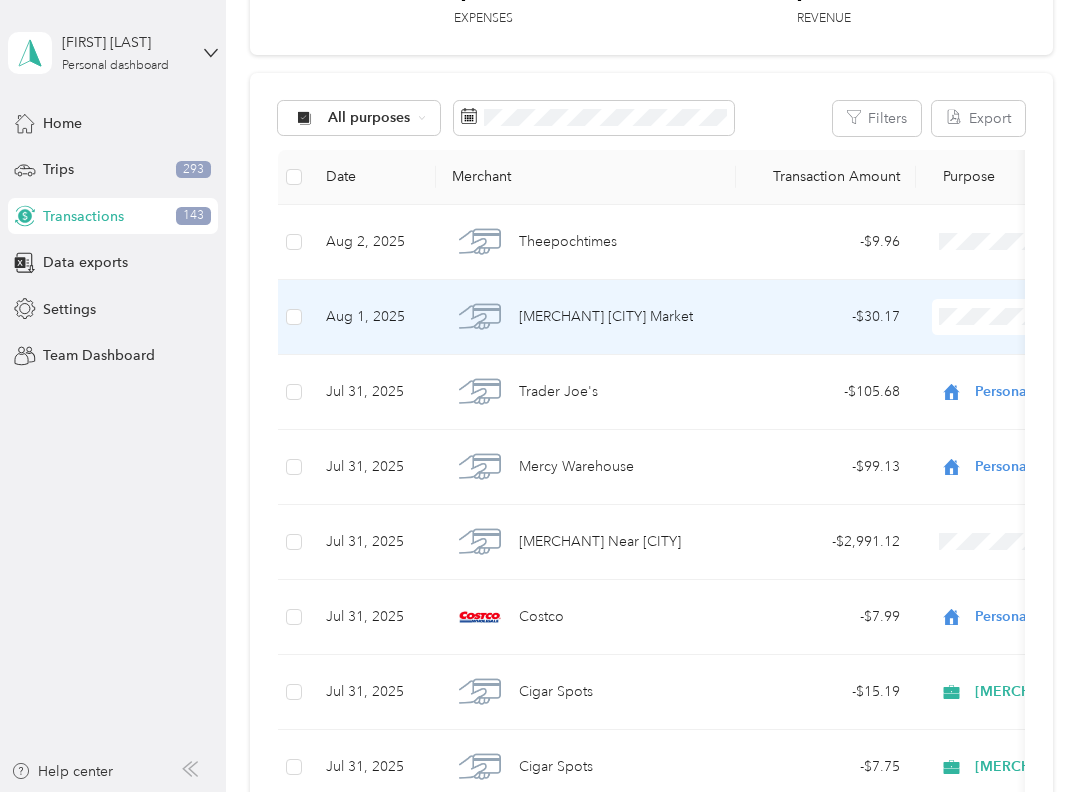 click on "Personal" at bounding box center (996, 181) 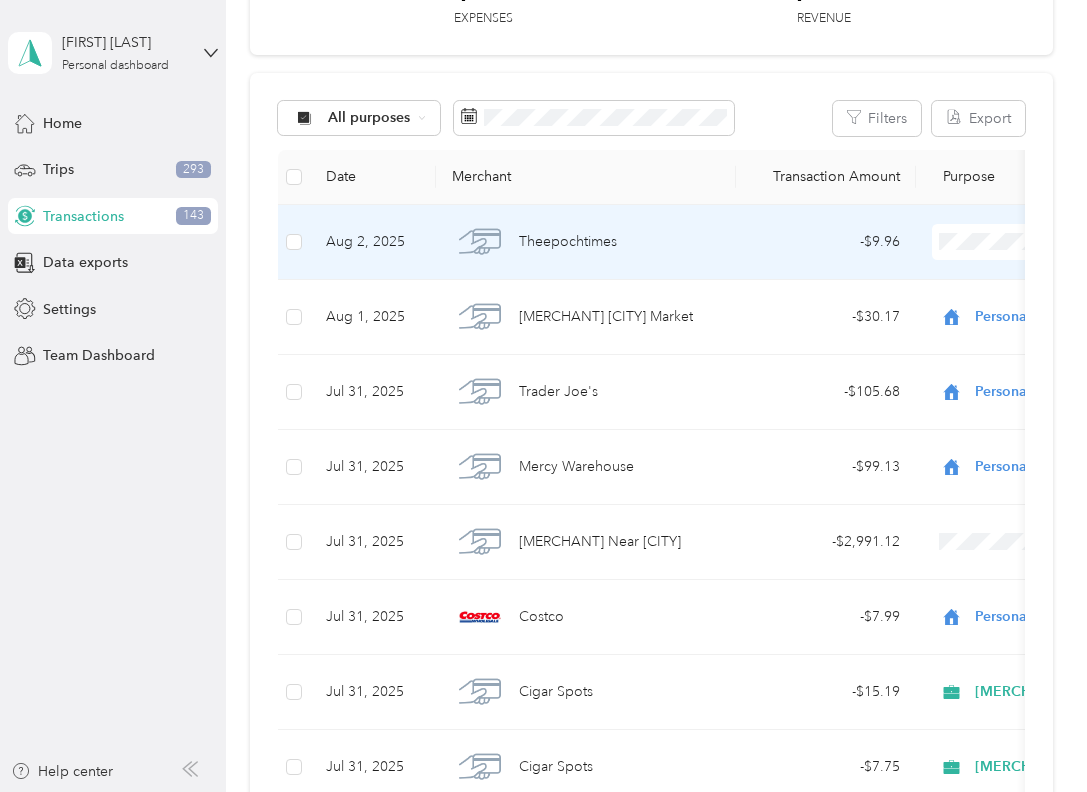 click on "[MERCHANT]" at bounding box center [996, 474] 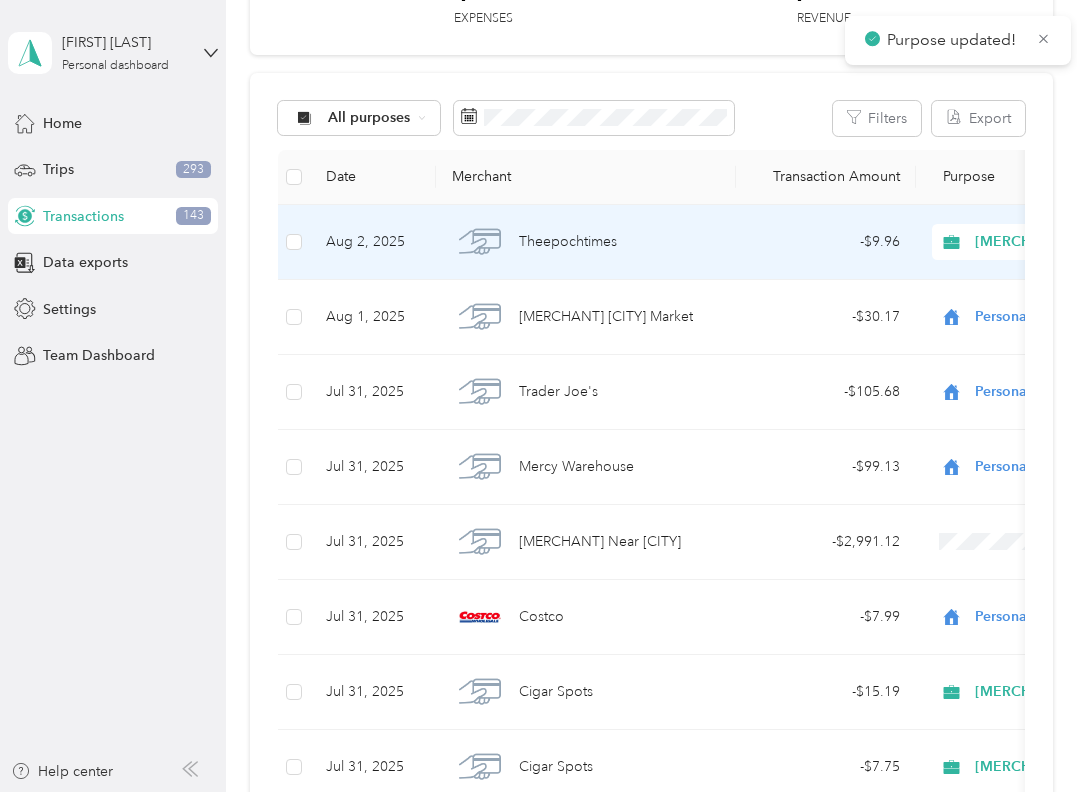scroll, scrollTop: 0, scrollLeft: 1, axis: horizontal 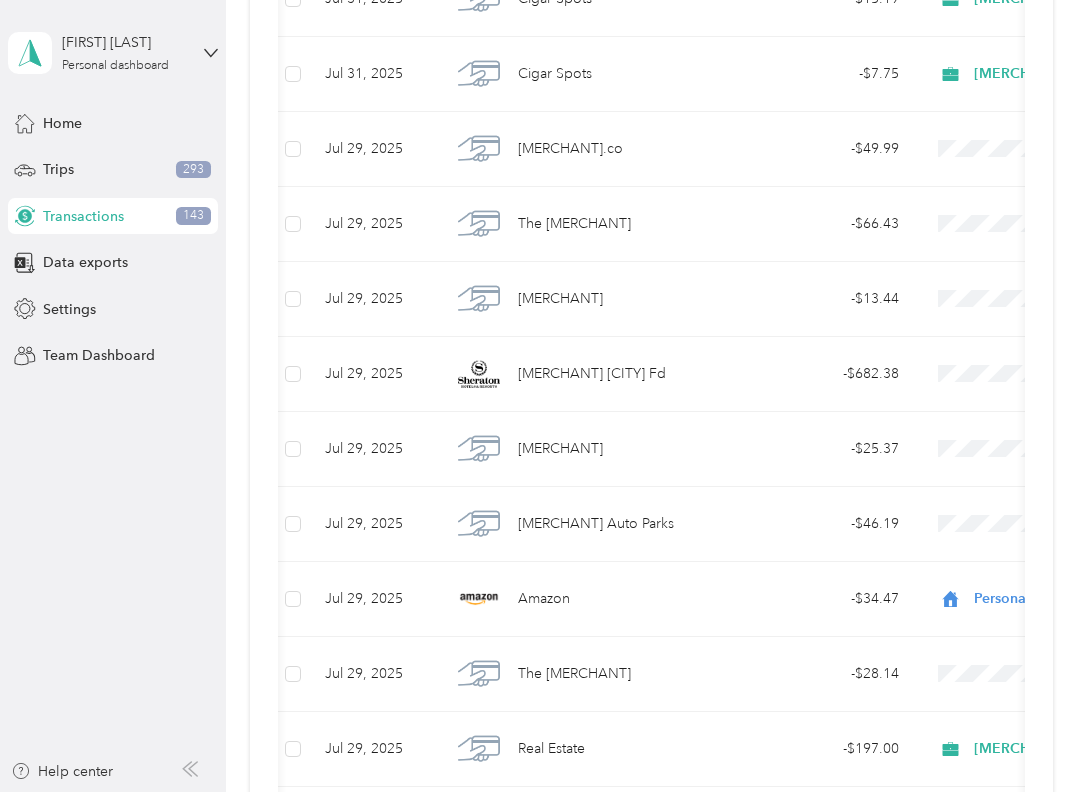 click on "Medical" at bounding box center (996, 684) 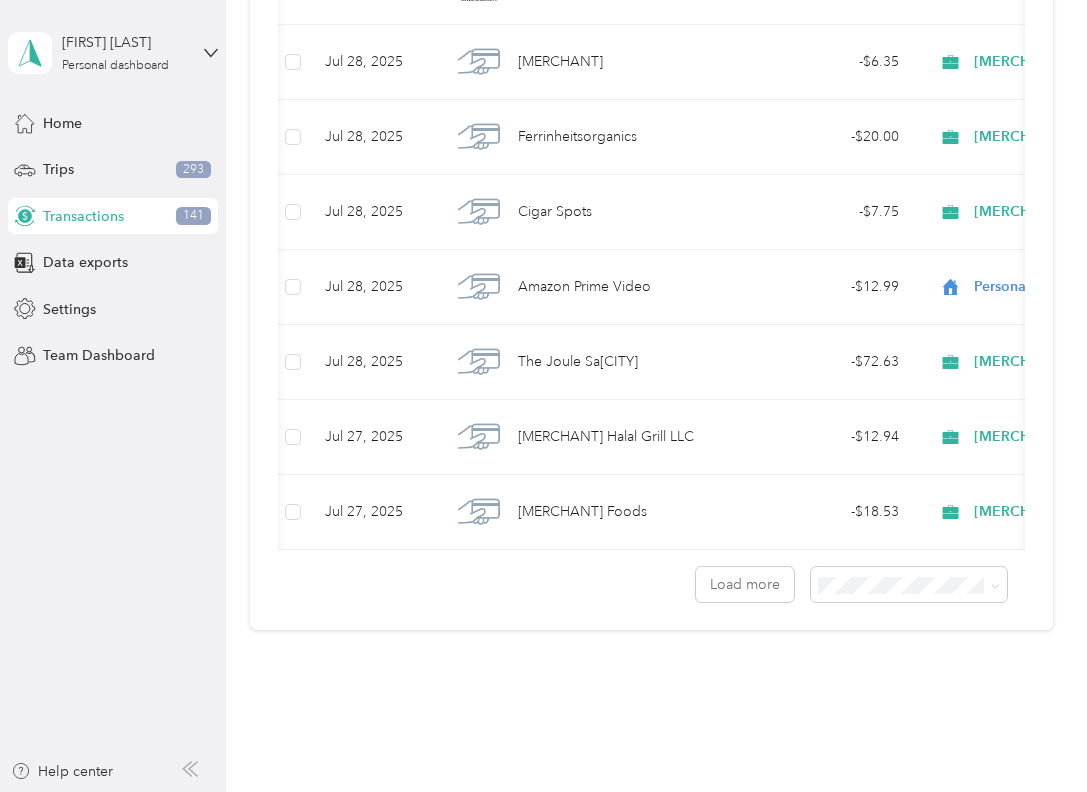 scroll, scrollTop: 1679, scrollLeft: 0, axis: vertical 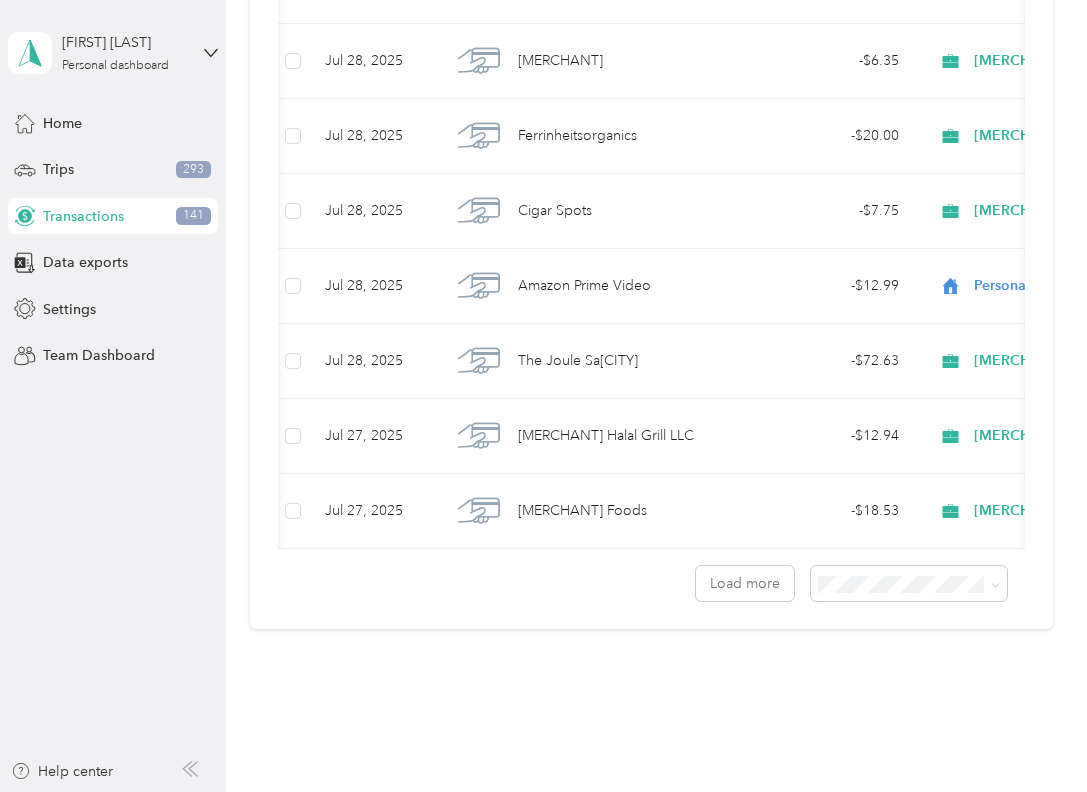 click on "The [MERCHANT]" at bounding box center (574, -614) 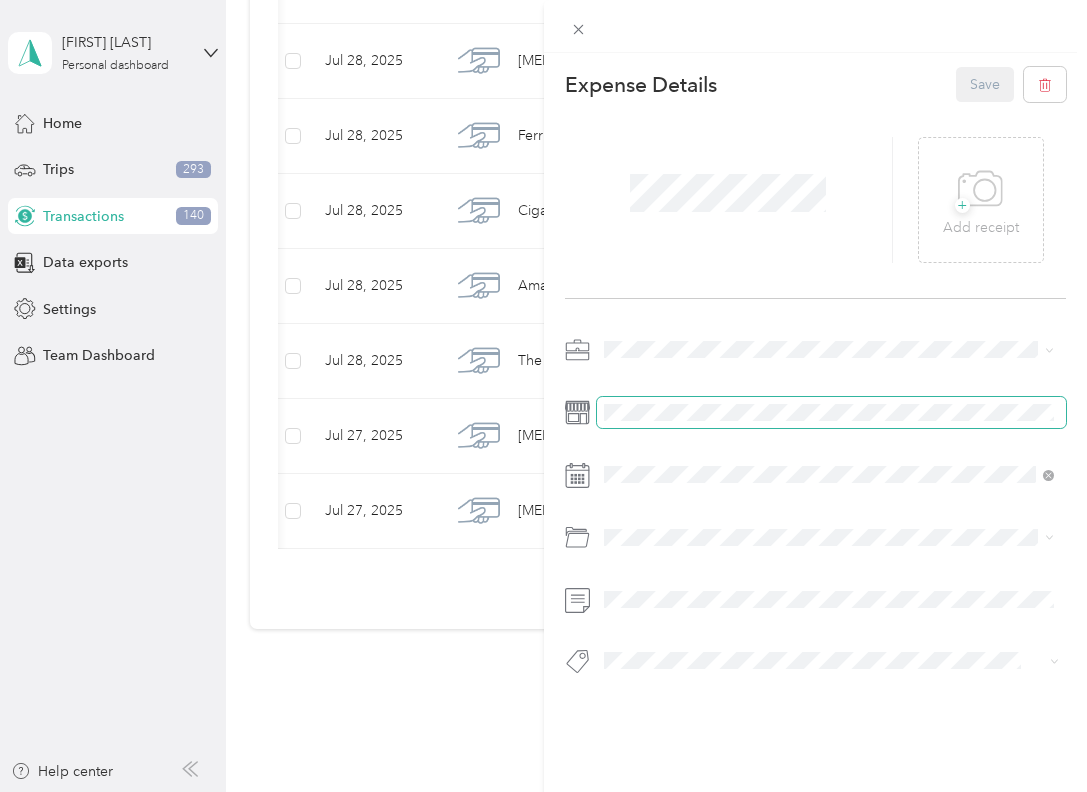 scroll, scrollTop: 0, scrollLeft: 0, axis: both 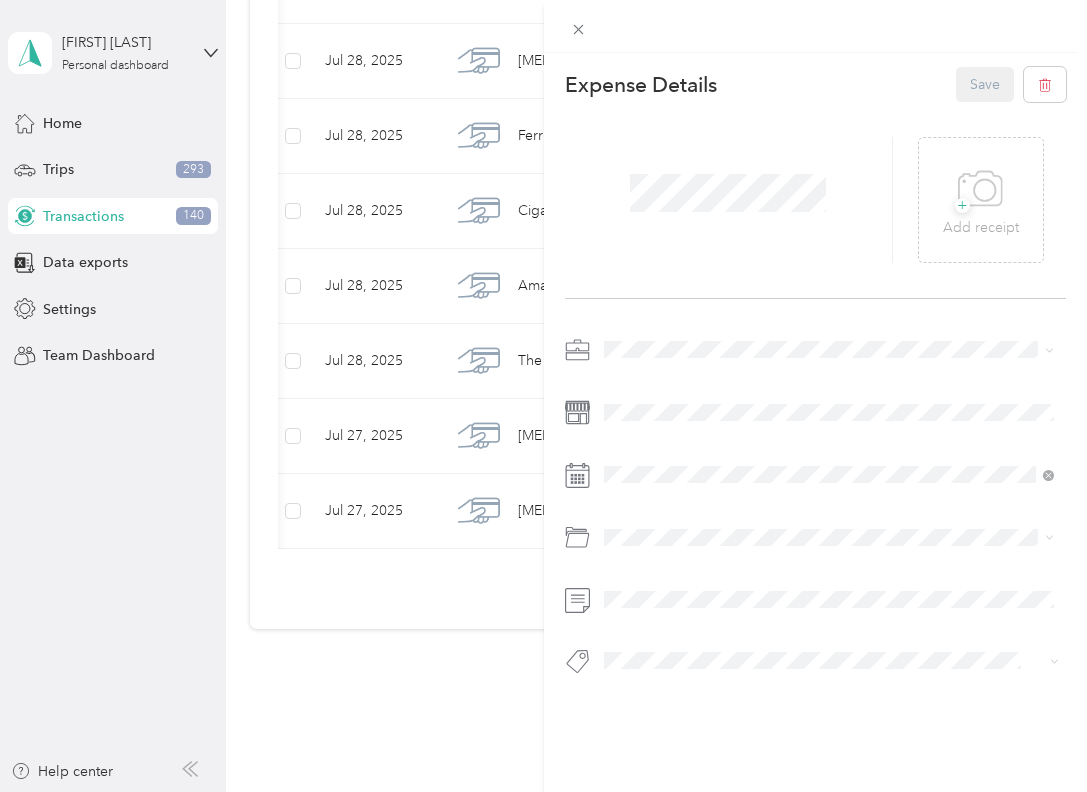 click on "This  expense  cannot be edited because it is either under review, approved, or paid. Contact your Team Manager to edit it.  Expense Details Save + Add receipt" at bounding box center (543, 396) 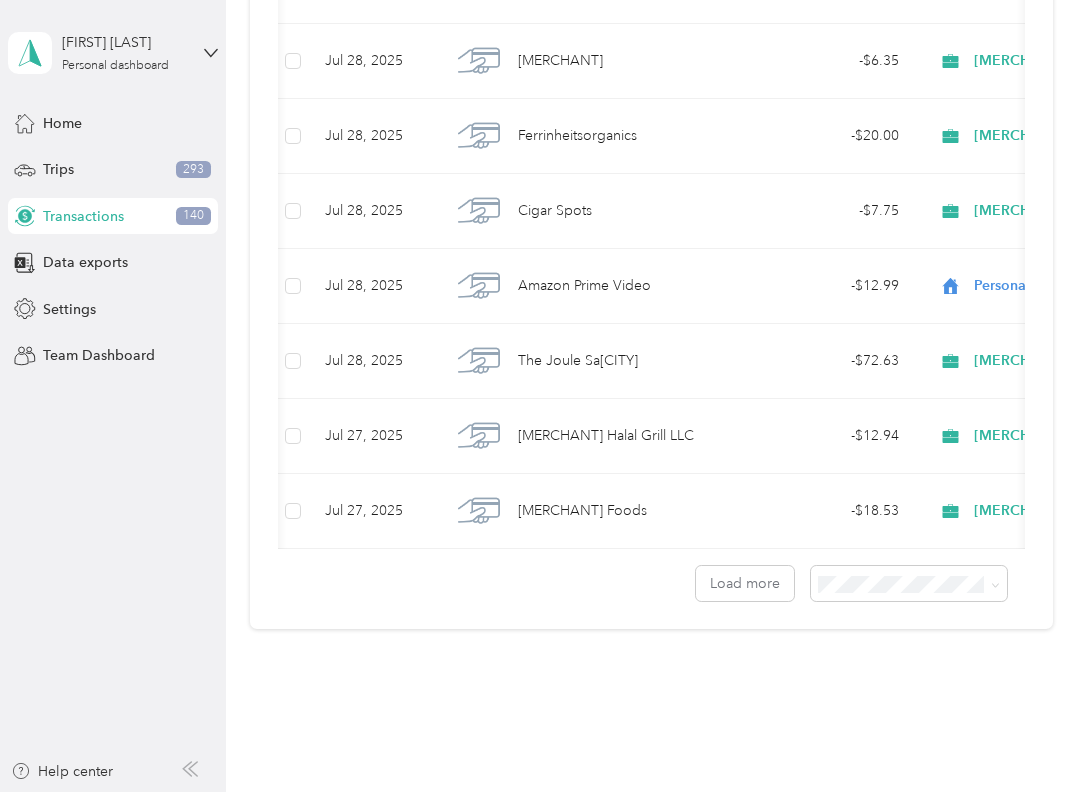 click on "[MERCHANT]" at bounding box center [996, 386] 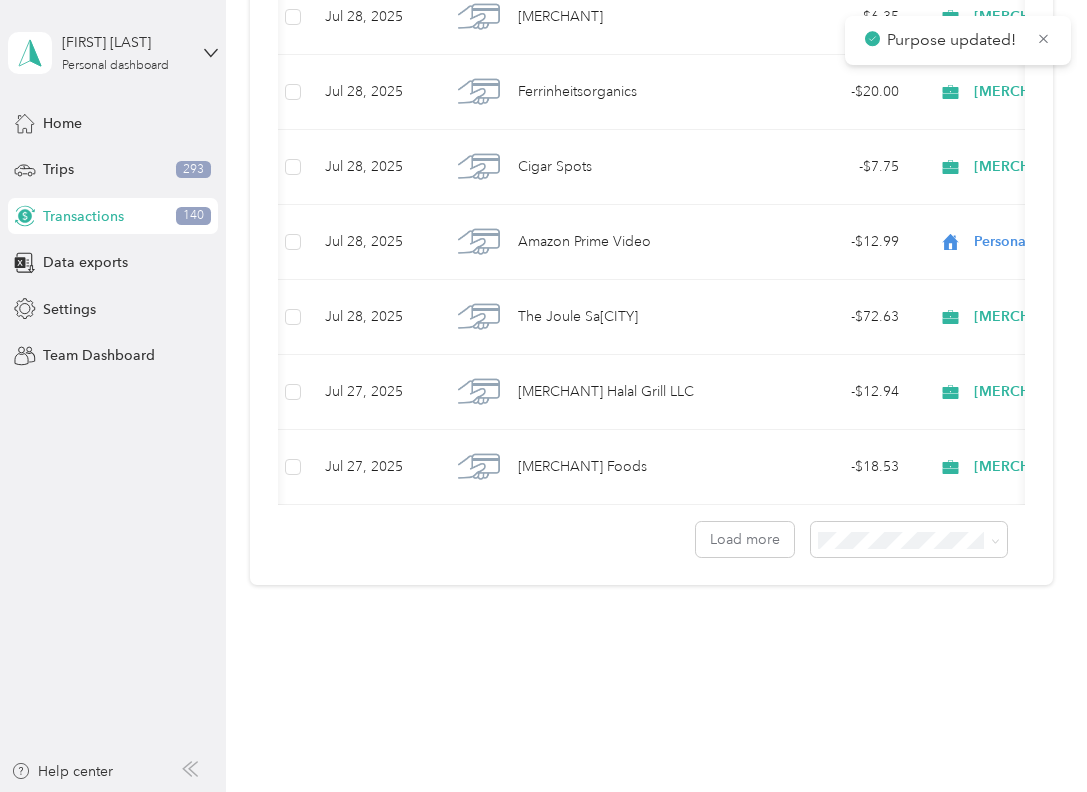 scroll, scrollTop: 1948, scrollLeft: 0, axis: vertical 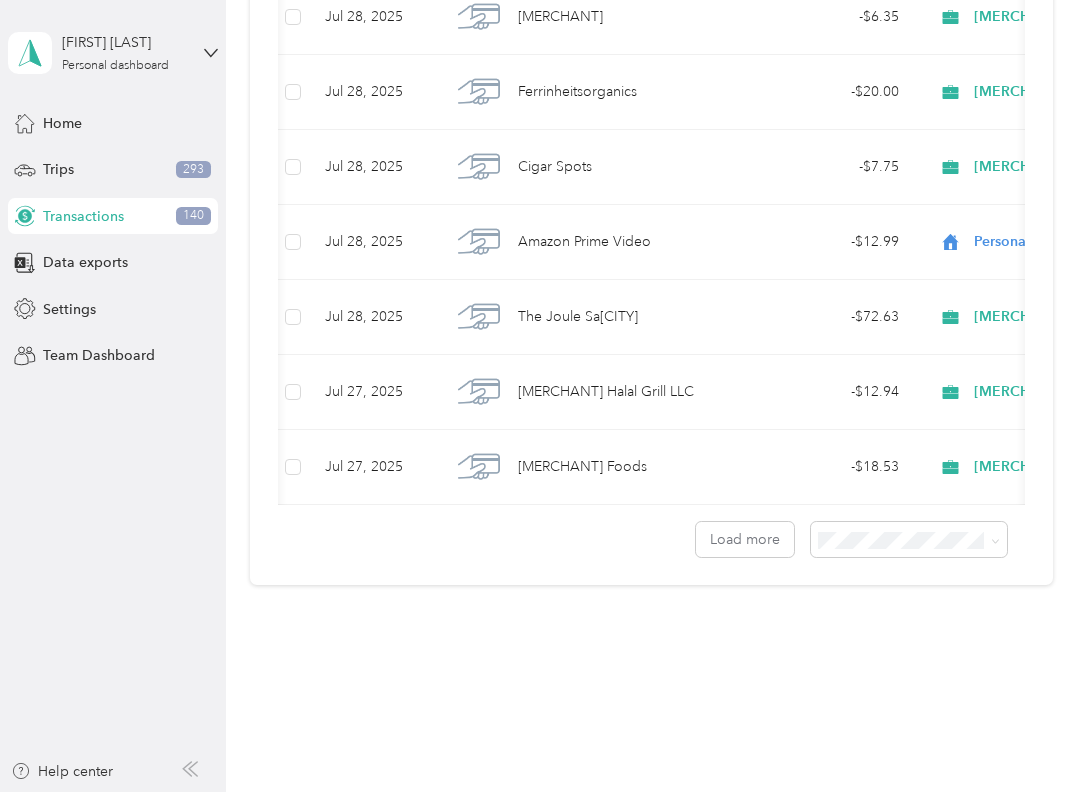 click on "[MERCHANT]" at bounding box center [996, 316] 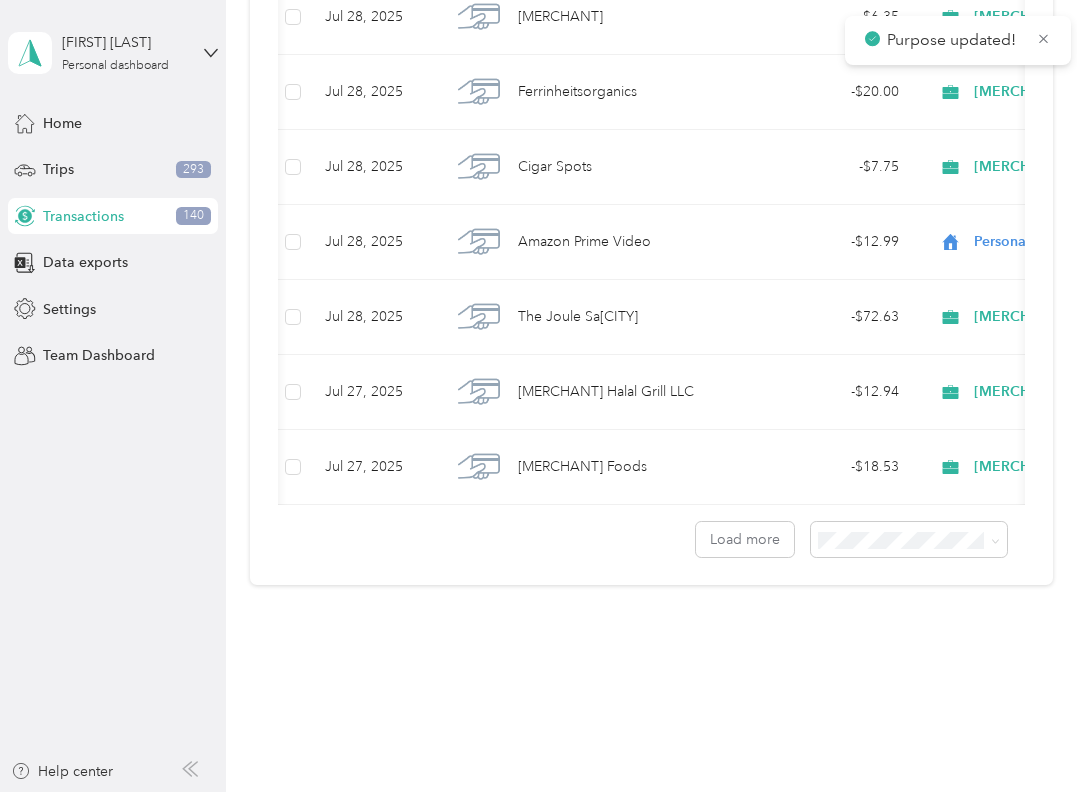 scroll, scrollTop: 2144, scrollLeft: 0, axis: vertical 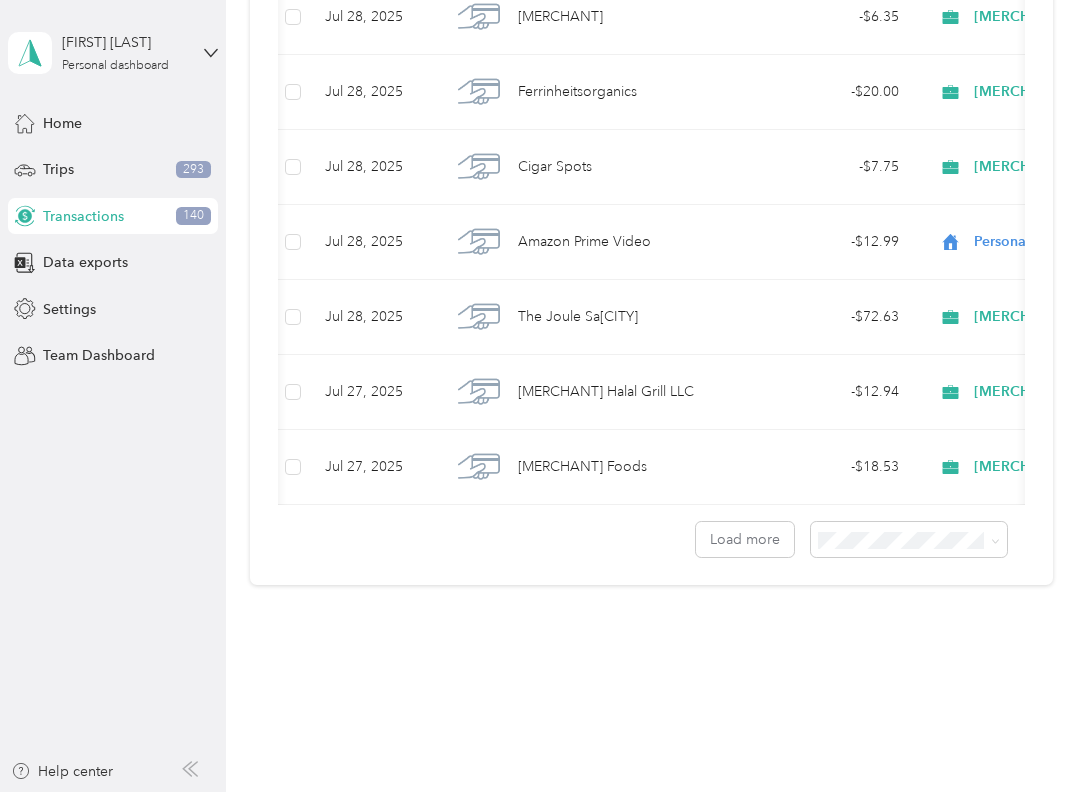 click on "[MERCHANT]" at bounding box center [1014, 323] 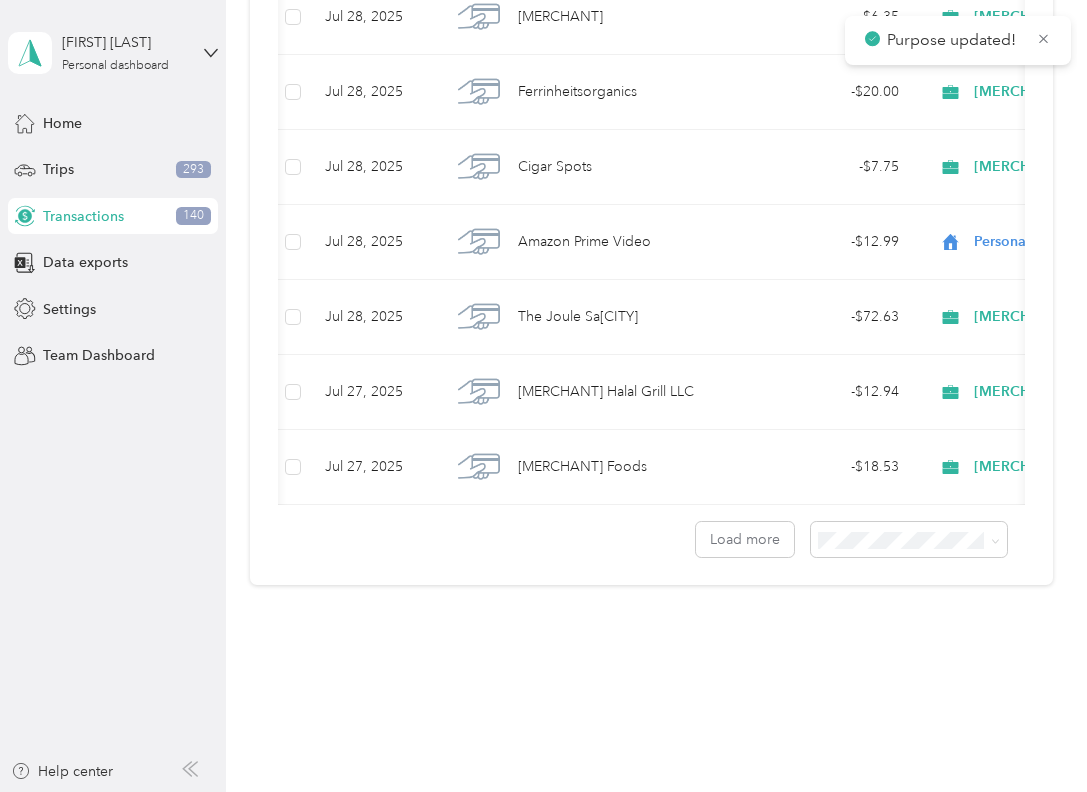 scroll, scrollTop: 2398, scrollLeft: 0, axis: vertical 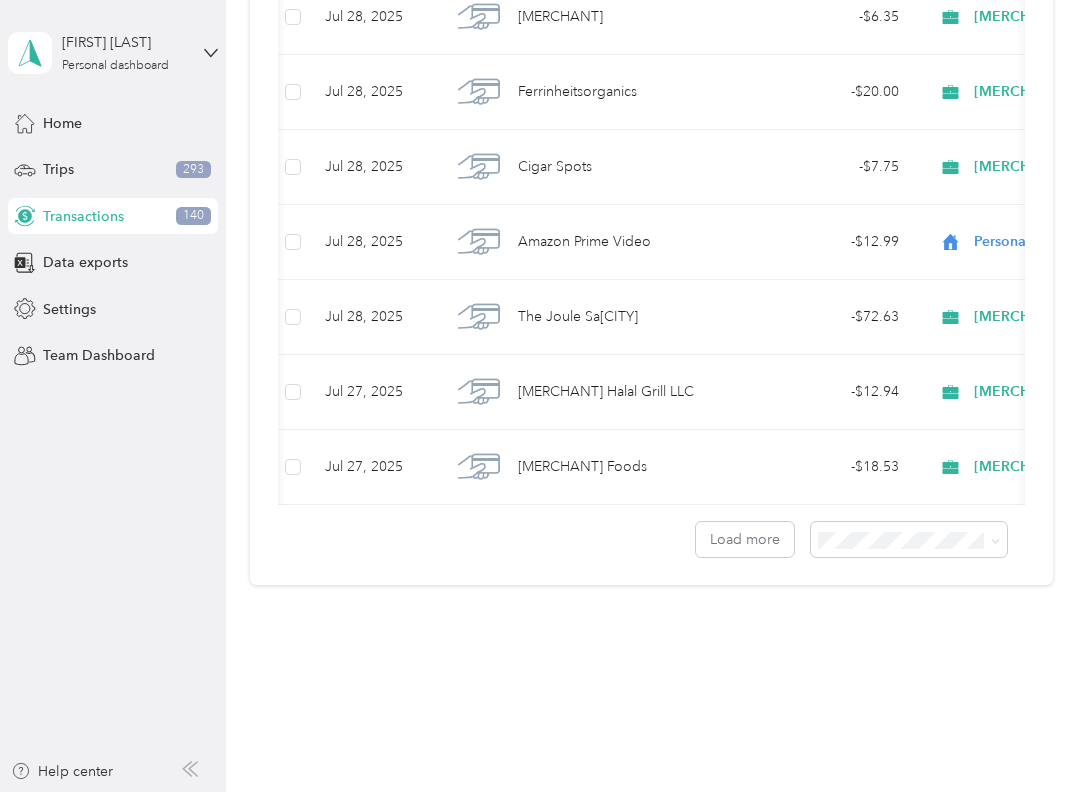 click on "[MERCHANT]" at bounding box center [1014, 269] 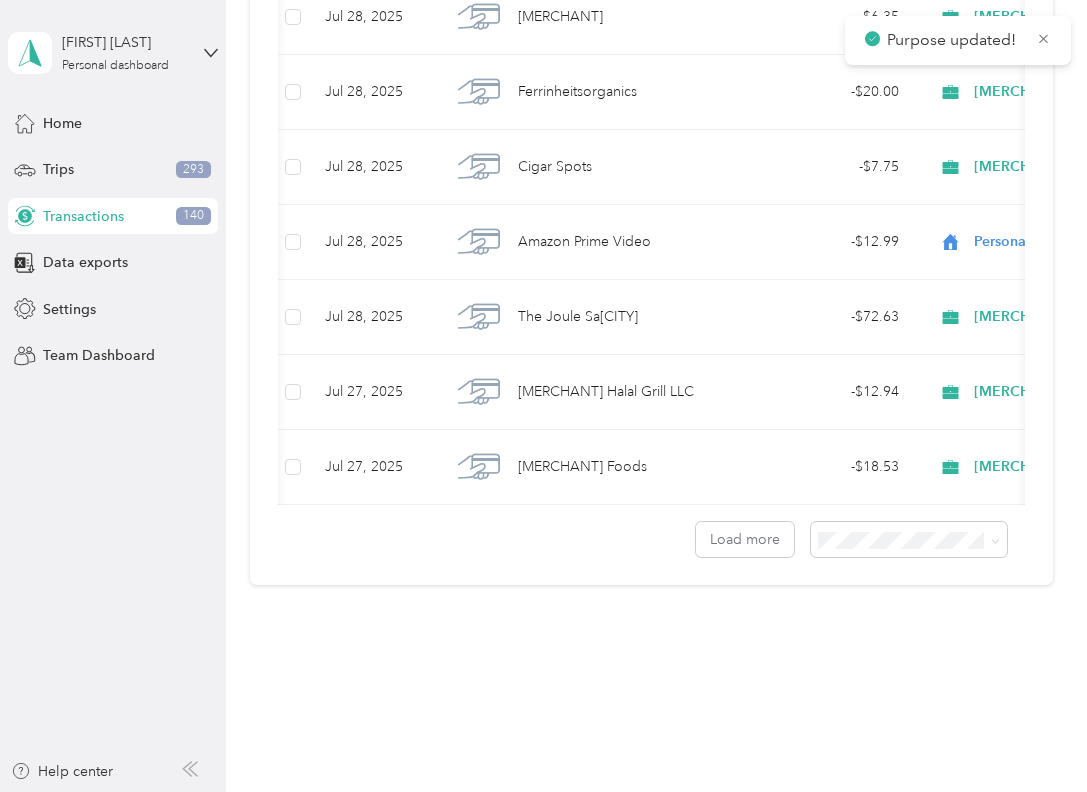 scroll, scrollTop: 2585, scrollLeft: 0, axis: vertical 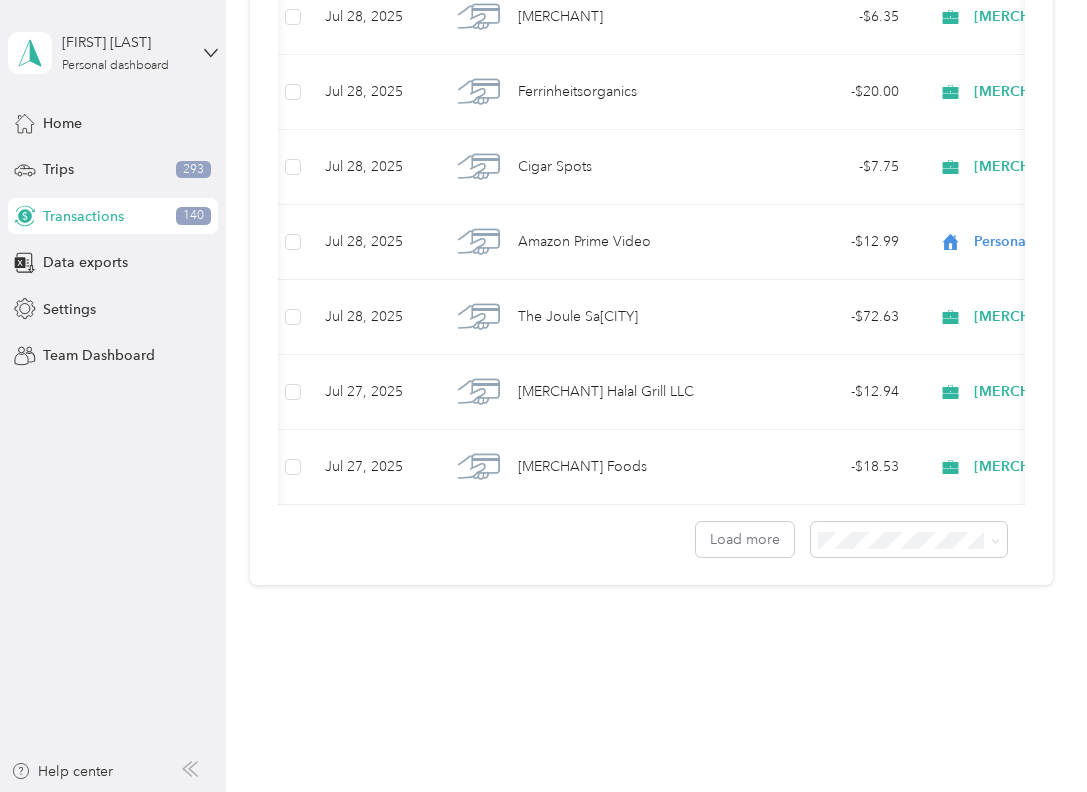click on "[MERCHANT]" at bounding box center [1014, 276] 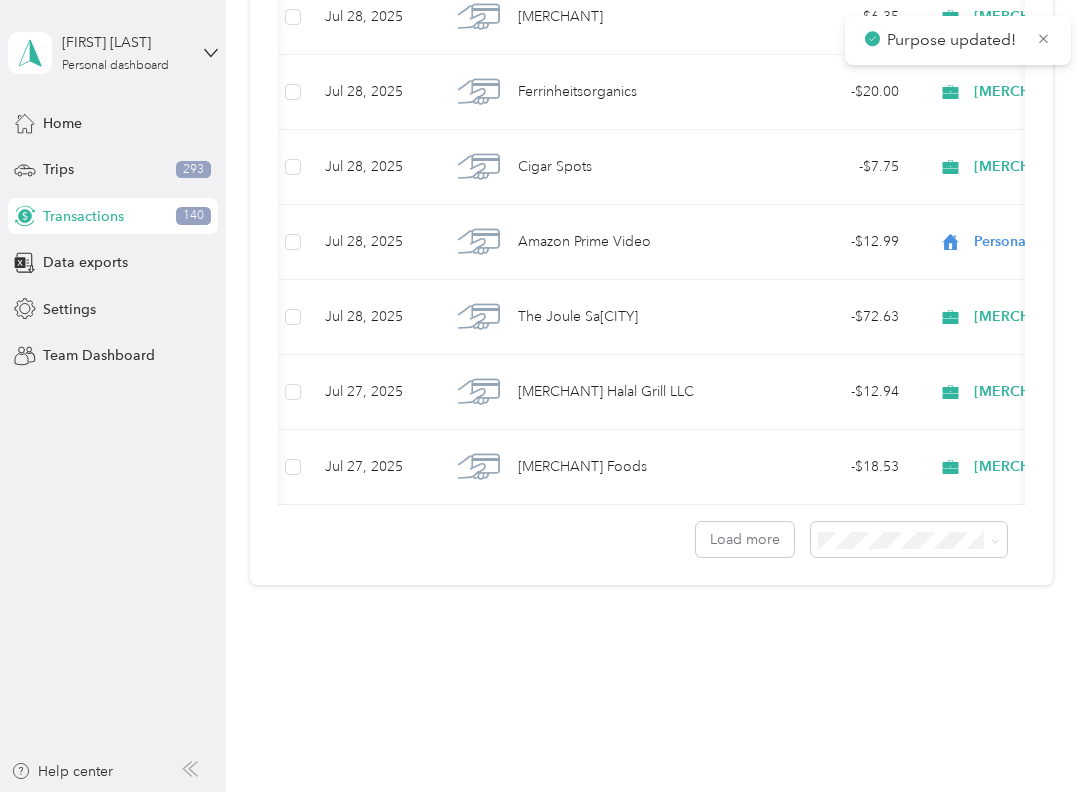 scroll, scrollTop: 2891, scrollLeft: 0, axis: vertical 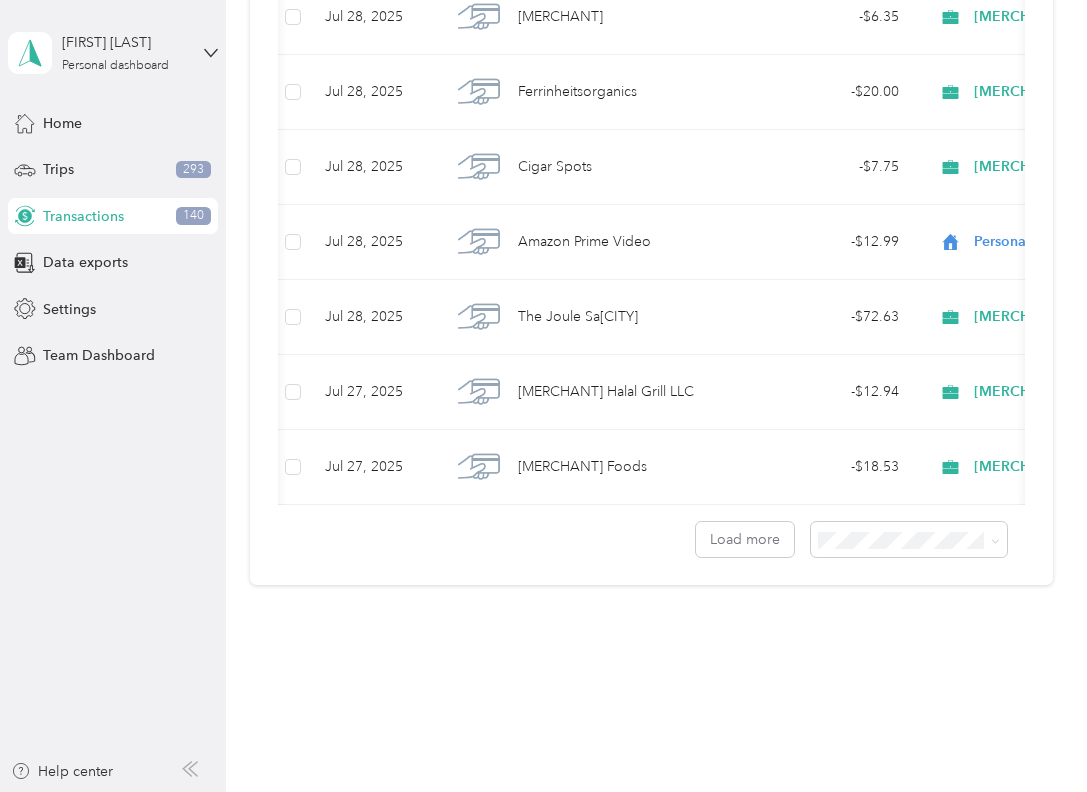 click on "Personal" at bounding box center [1032, -283] 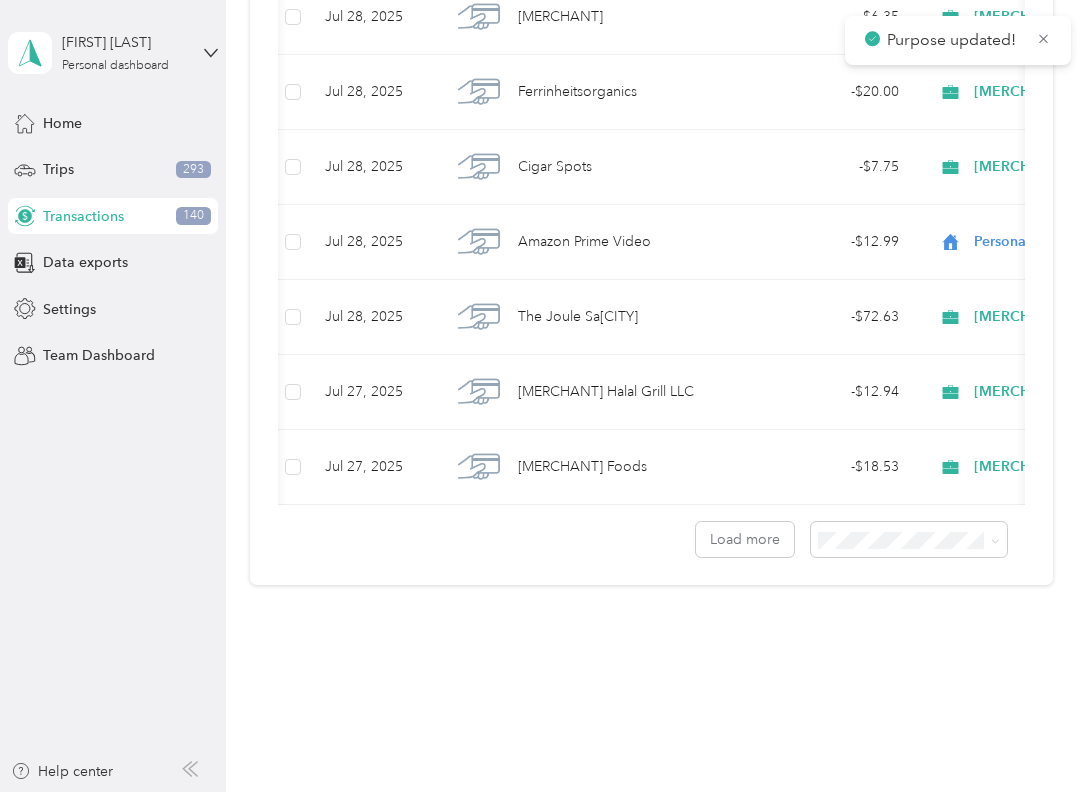 click on "Amazon" at bounding box center [585, -283] 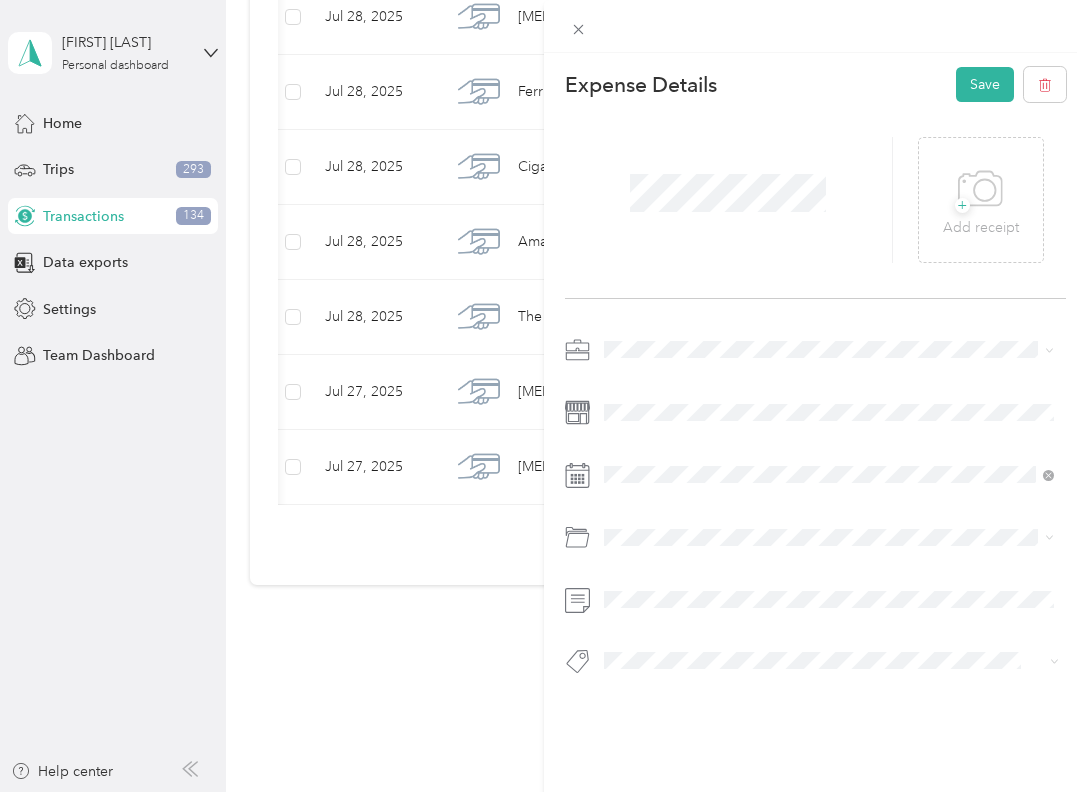 click on "This  expense  cannot be edited because it is either under review, approved, or paid. Contact your Team Manager to edit it.  Expense Details Save + Add receipt" at bounding box center [543, 396] 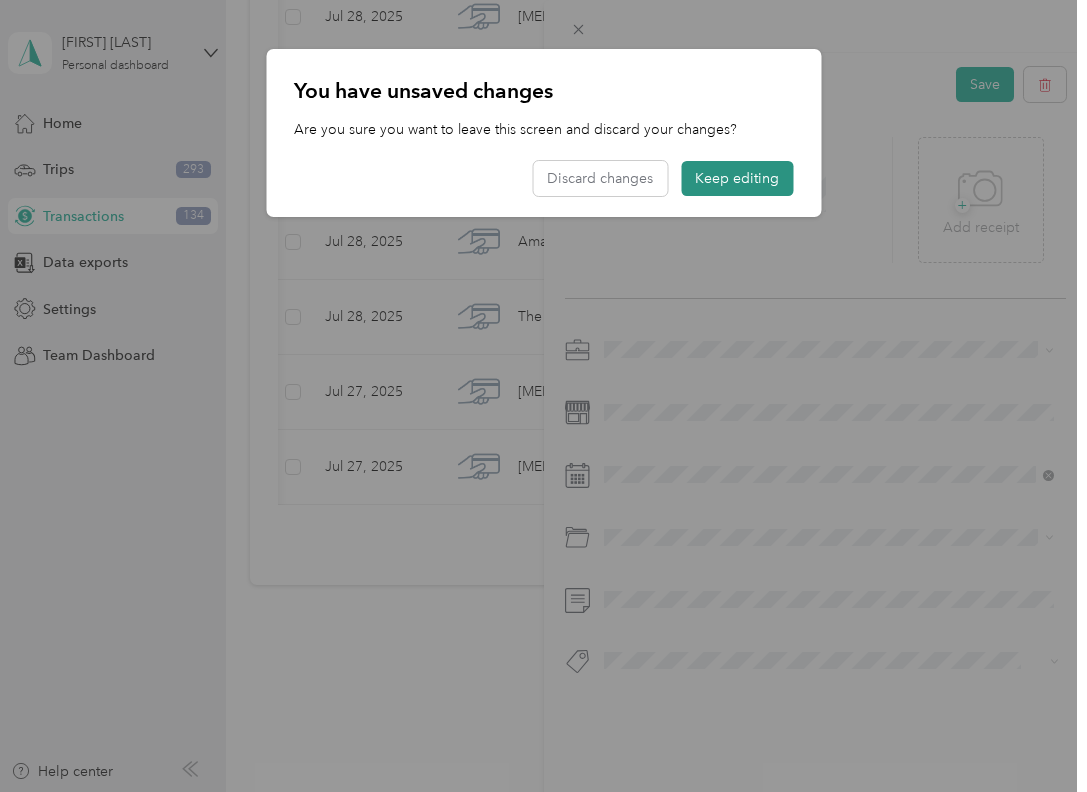click on "Keep editing" at bounding box center (737, 178) 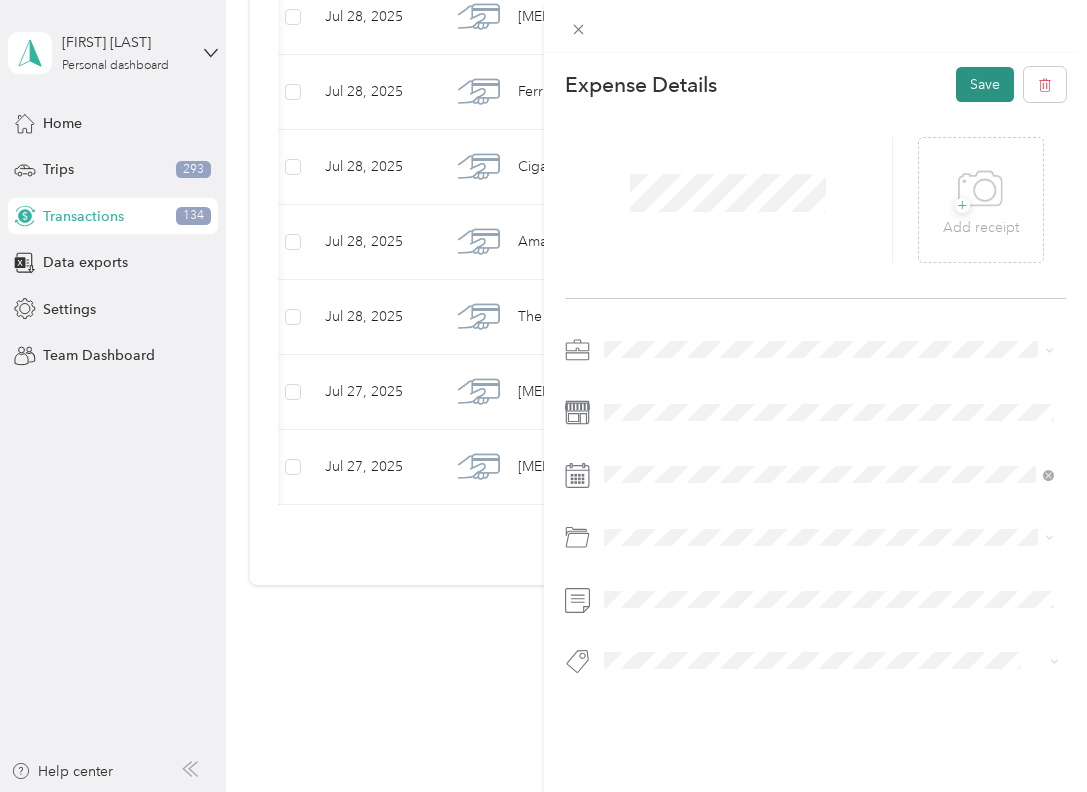 click on "Save" at bounding box center [985, 84] 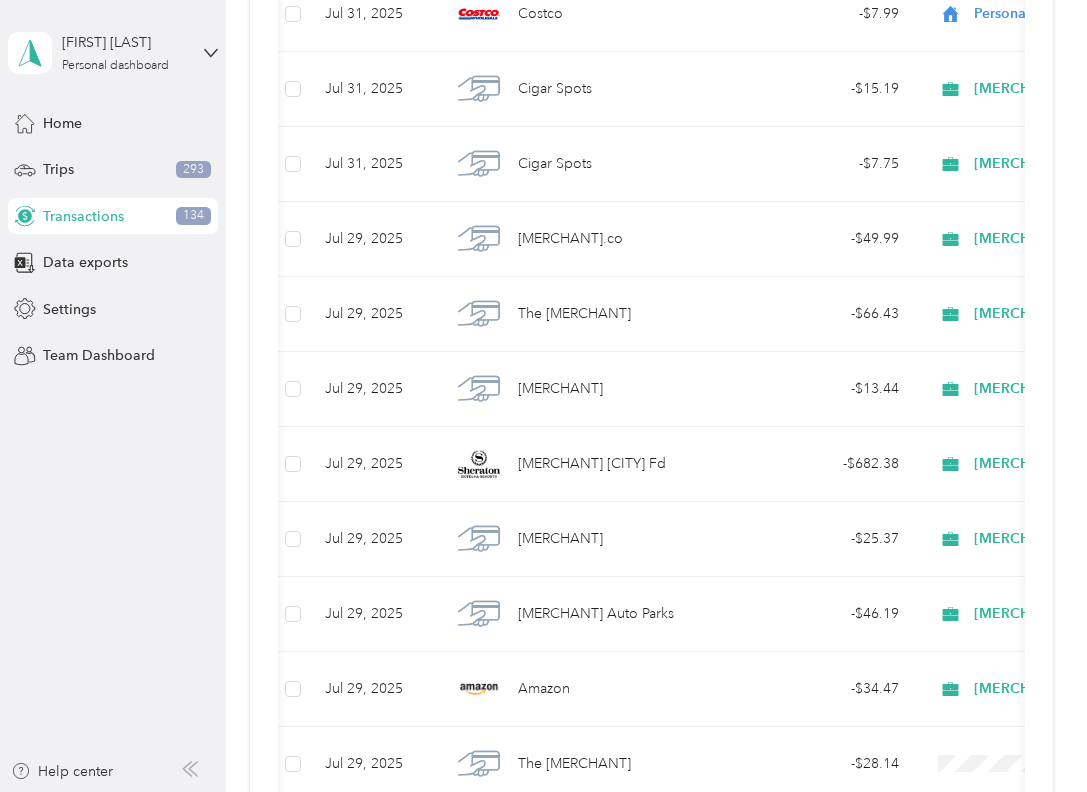 scroll, scrollTop: 748, scrollLeft: 0, axis: vertical 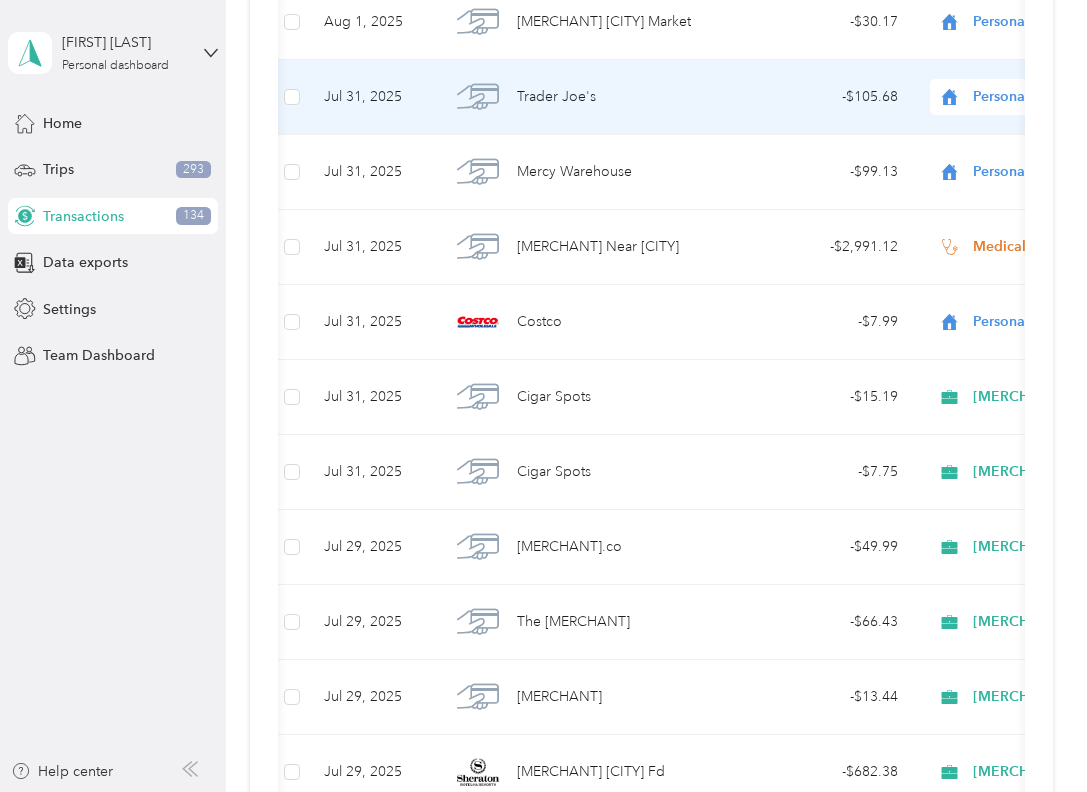 click on "Personal" at bounding box center (1031, 97) 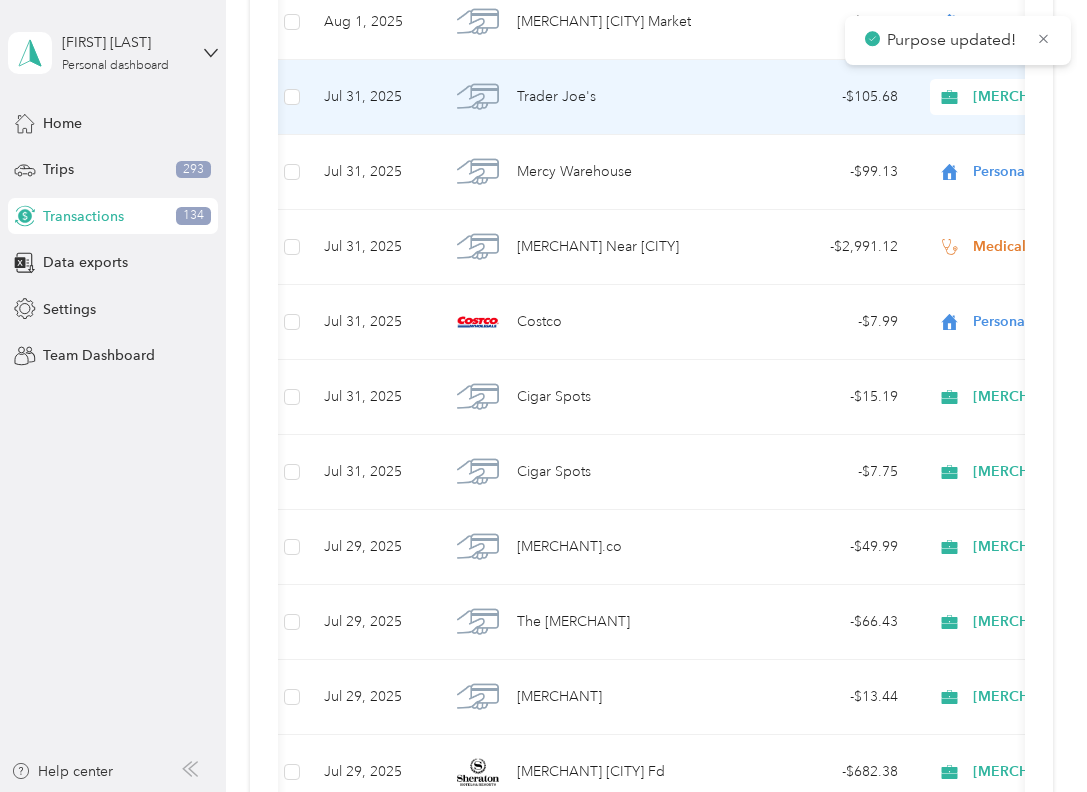 click on "Trader Joe's" at bounding box center [556, 97] 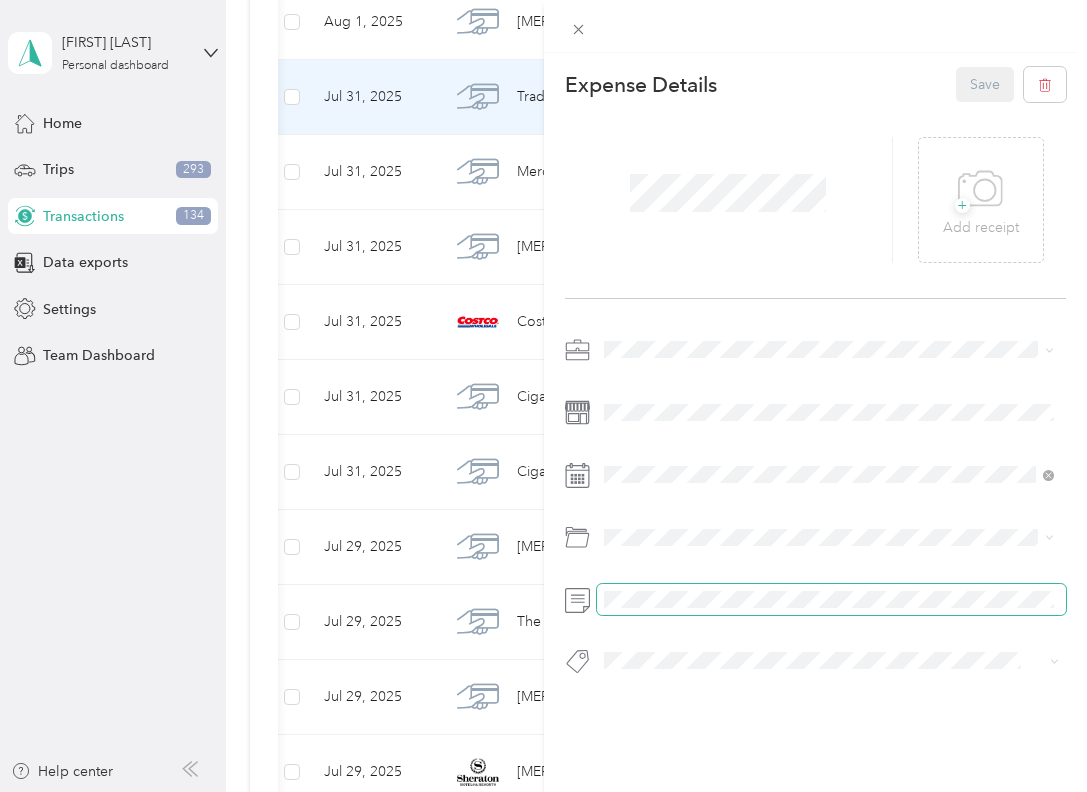 click at bounding box center (832, 599) 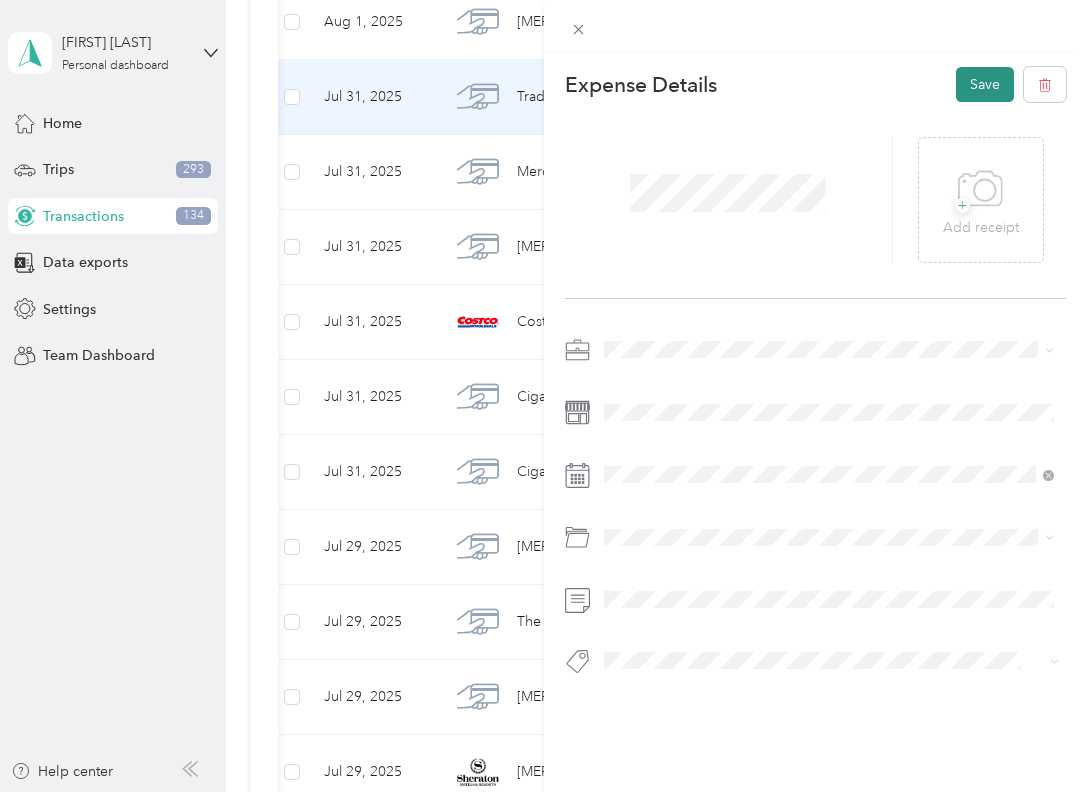 click on "Save" at bounding box center (985, 84) 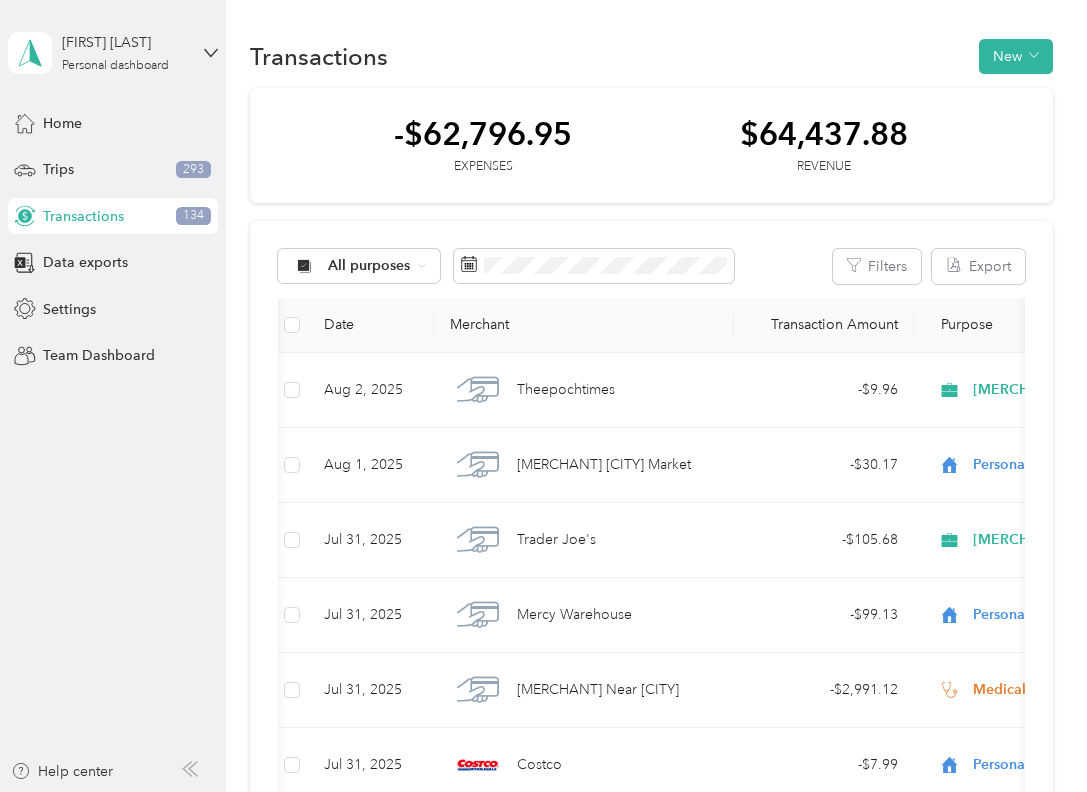 scroll, scrollTop: 0, scrollLeft: 0, axis: both 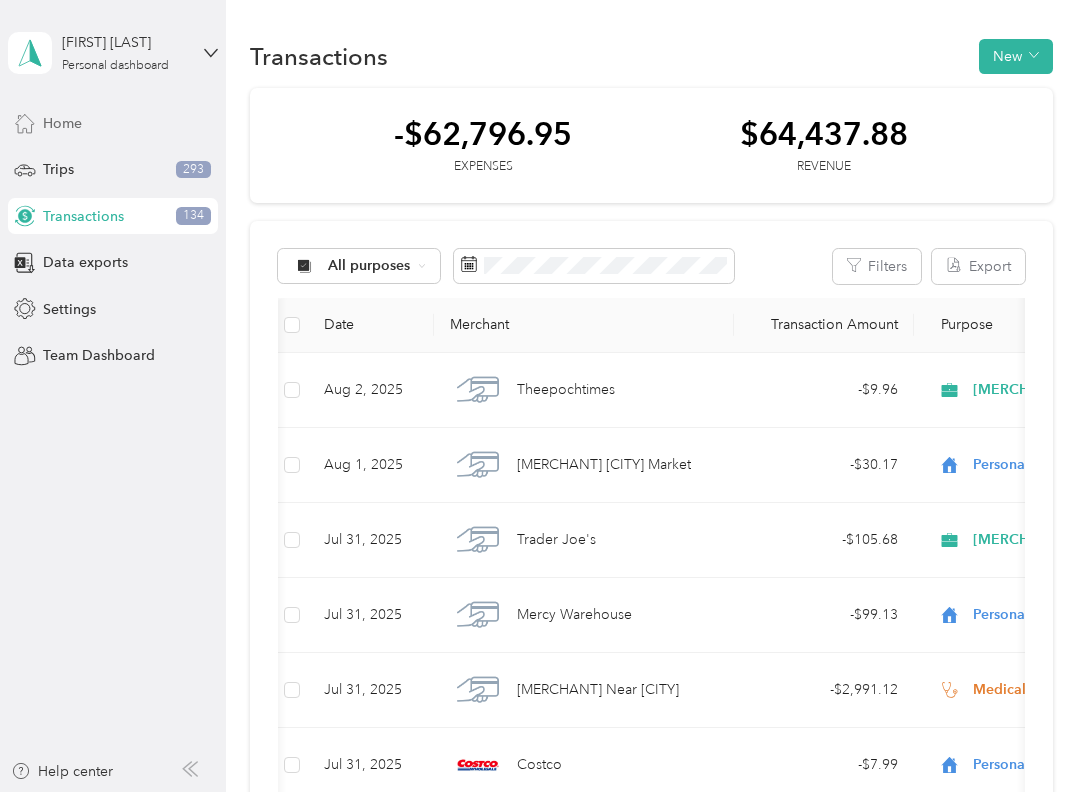 click on "Home" at bounding box center [62, 123] 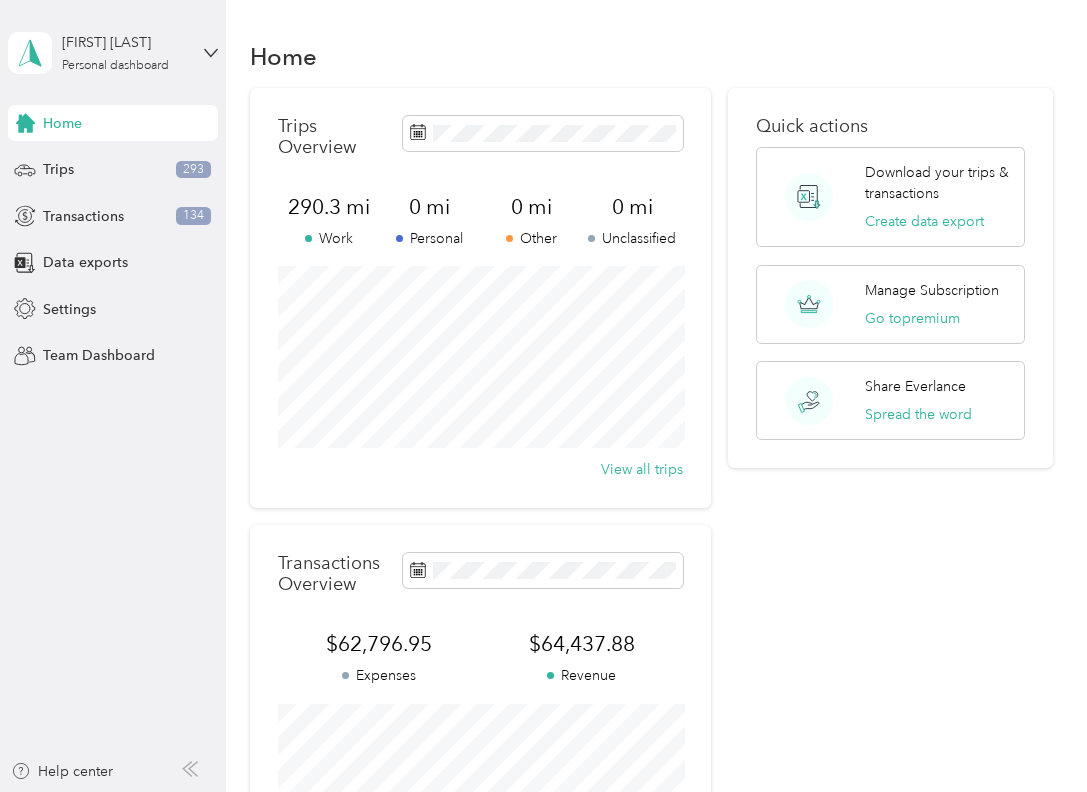 scroll, scrollTop: 0, scrollLeft: 0, axis: both 